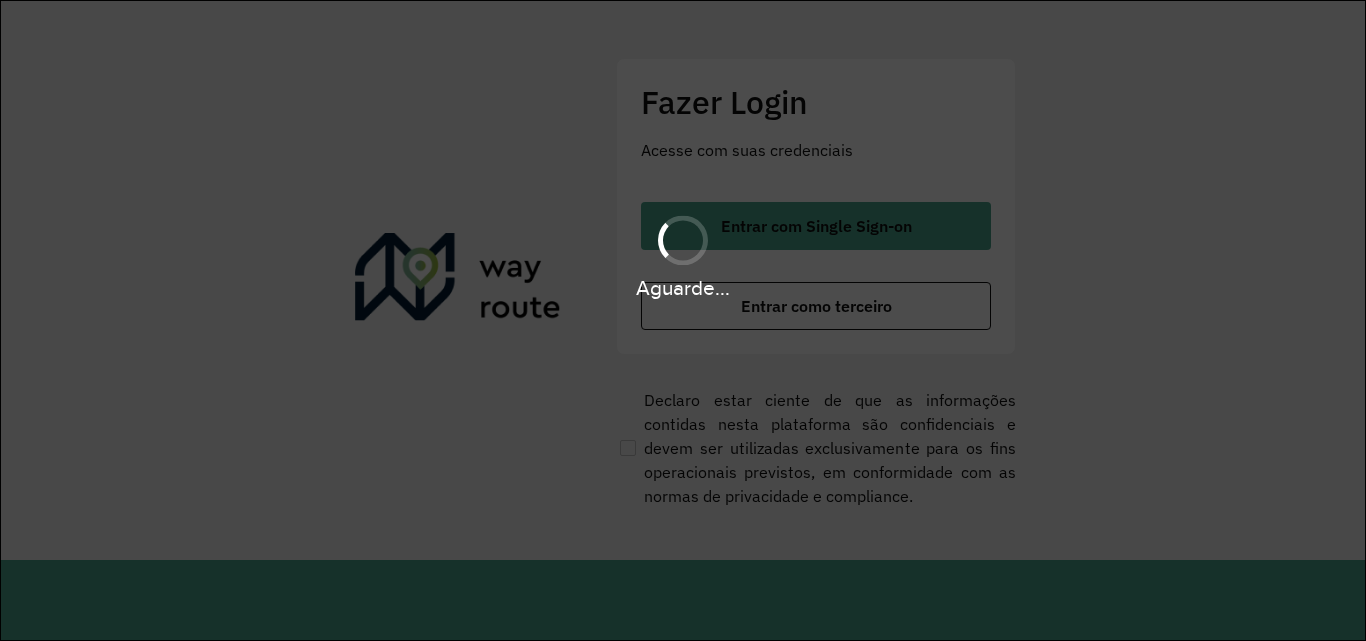 scroll, scrollTop: 0, scrollLeft: 0, axis: both 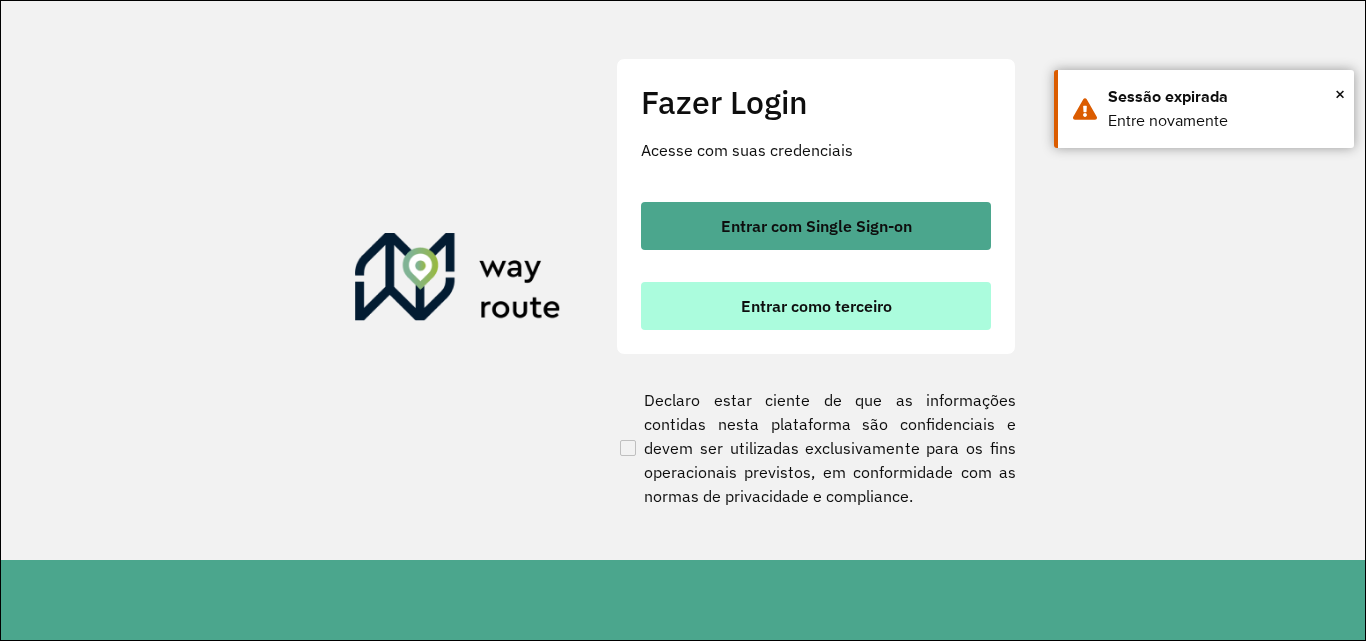 click on "Entrar como terceiro" at bounding box center [816, 306] 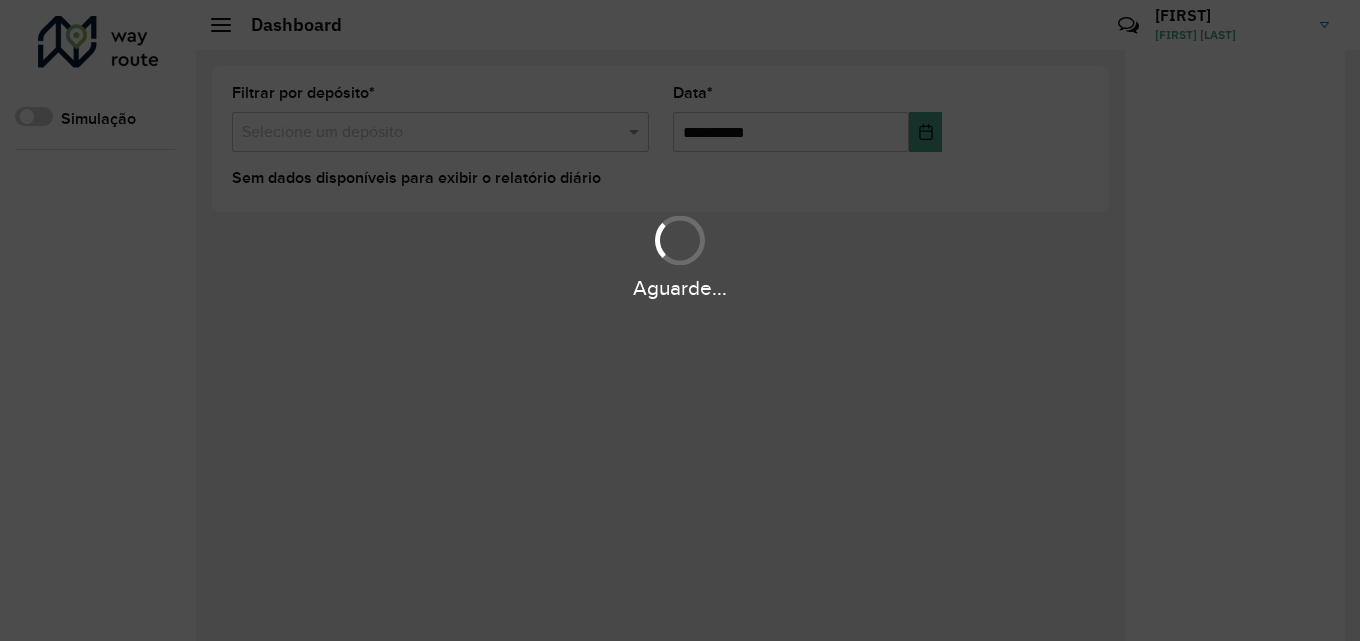 scroll, scrollTop: 0, scrollLeft: 0, axis: both 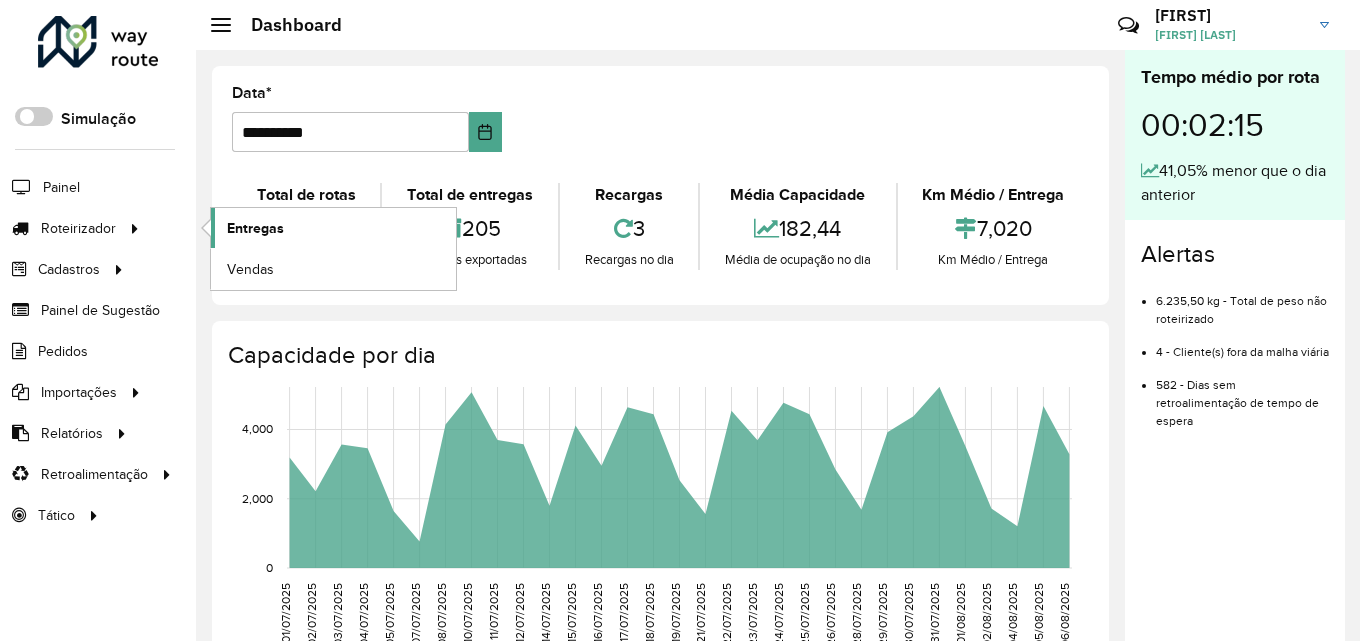 click on "Entregas" 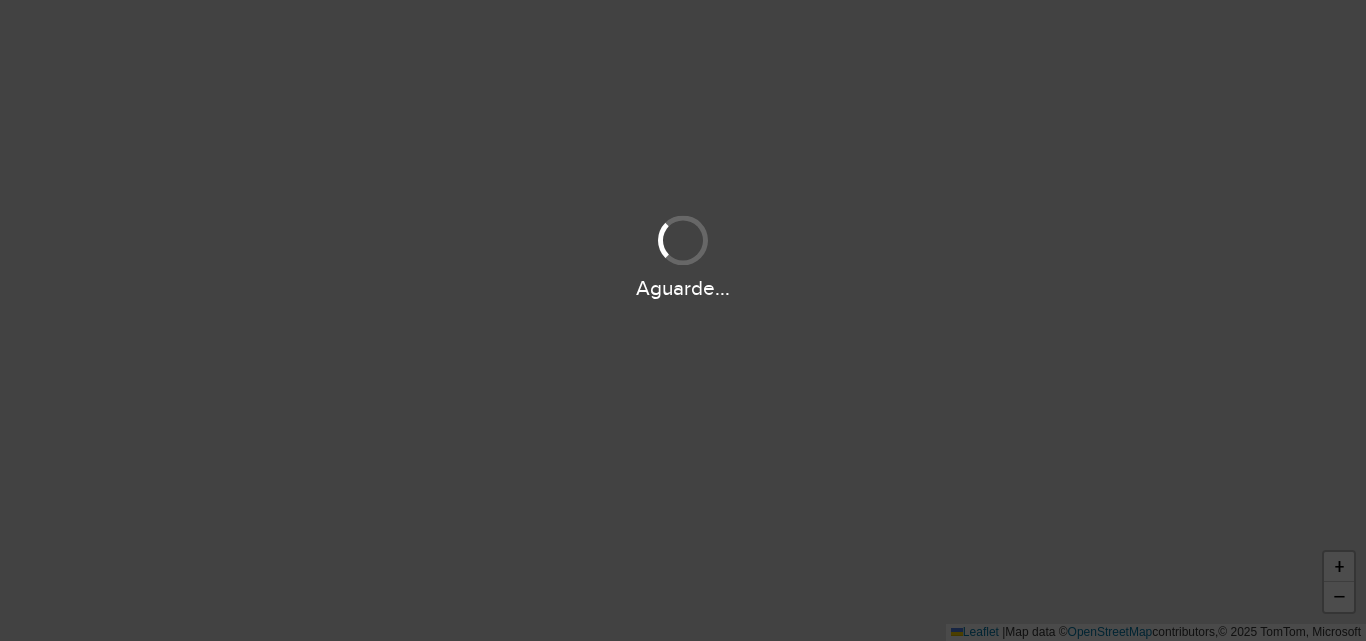 scroll, scrollTop: 0, scrollLeft: 0, axis: both 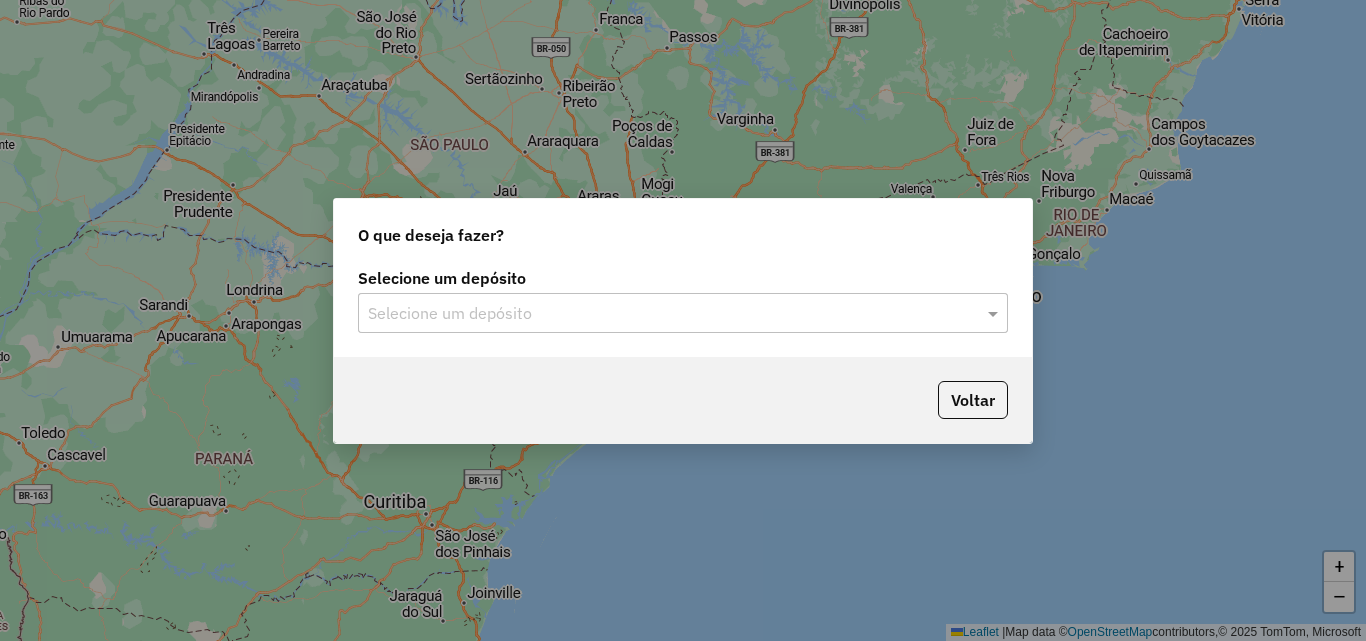 click 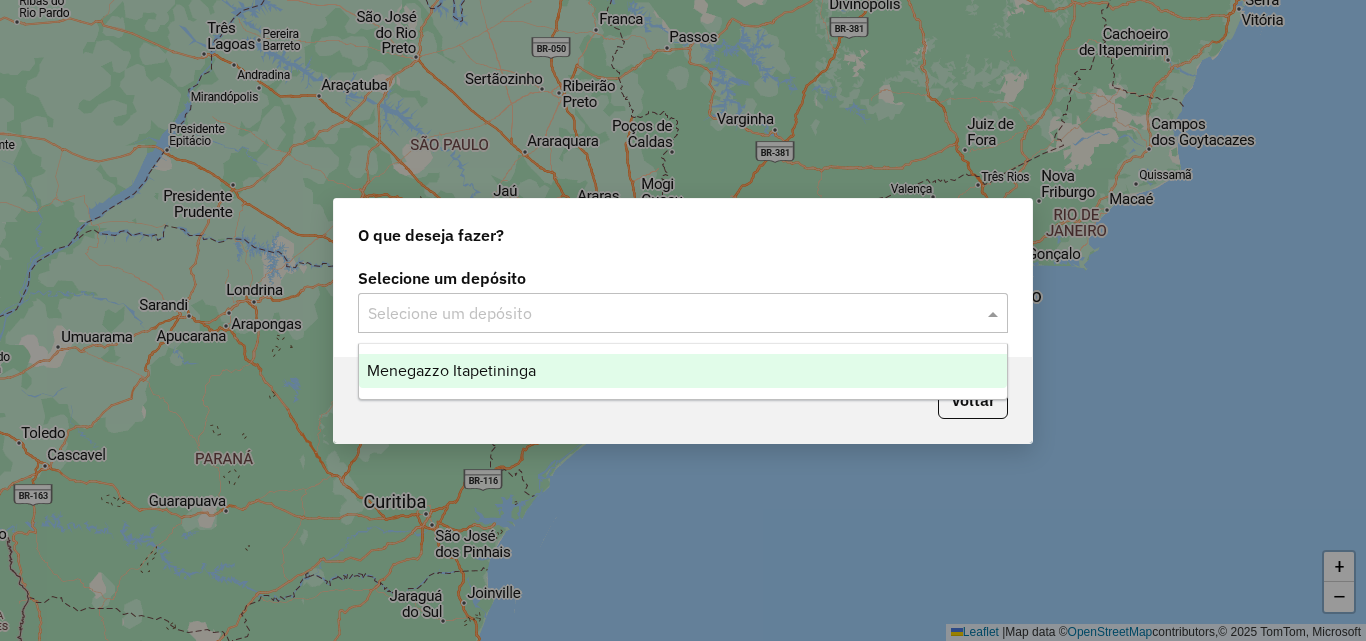 click on "Menegazzo Itapetininga" at bounding box center (683, 371) 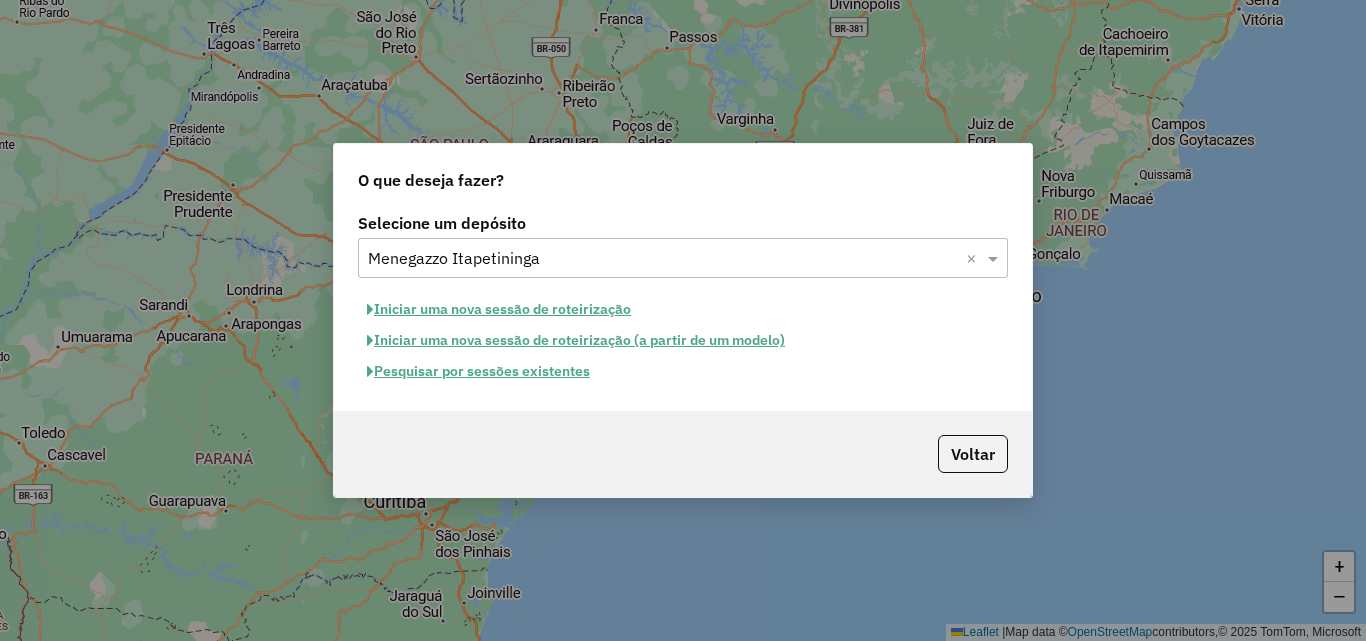 click on "Pesquisar por sessões existentes" 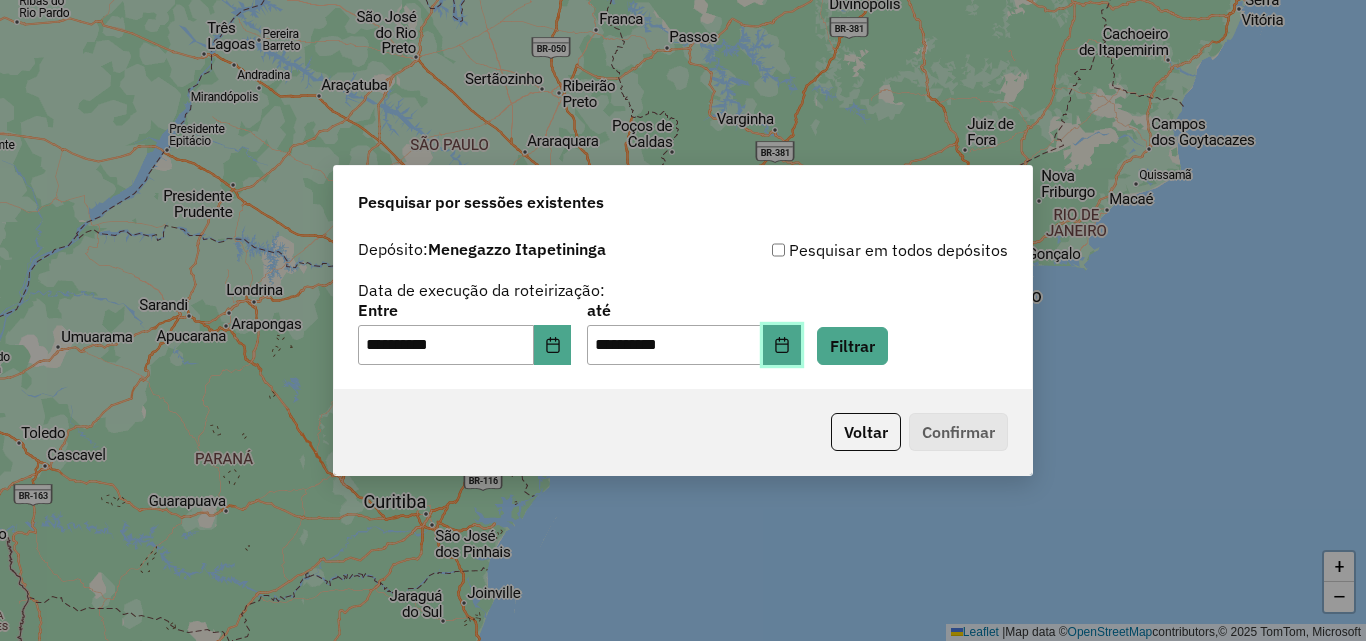 click 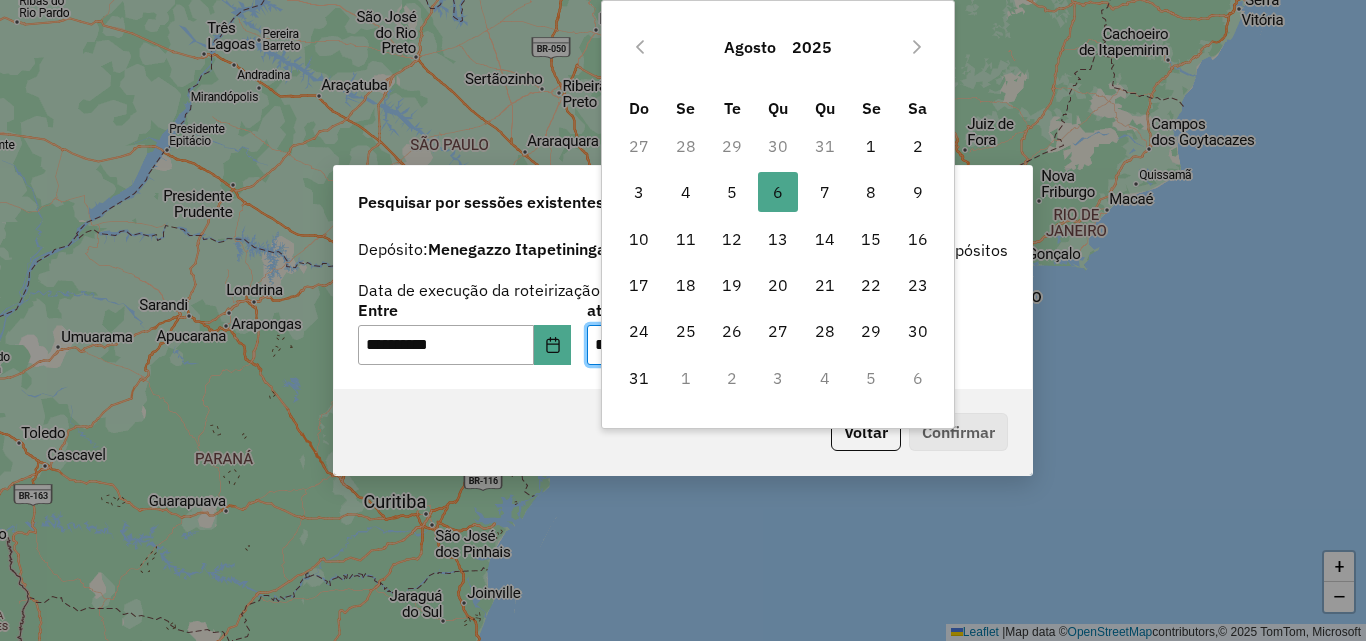 drag, startPoint x: 1007, startPoint y: 264, endPoint x: 992, endPoint y: 287, distance: 27.45906 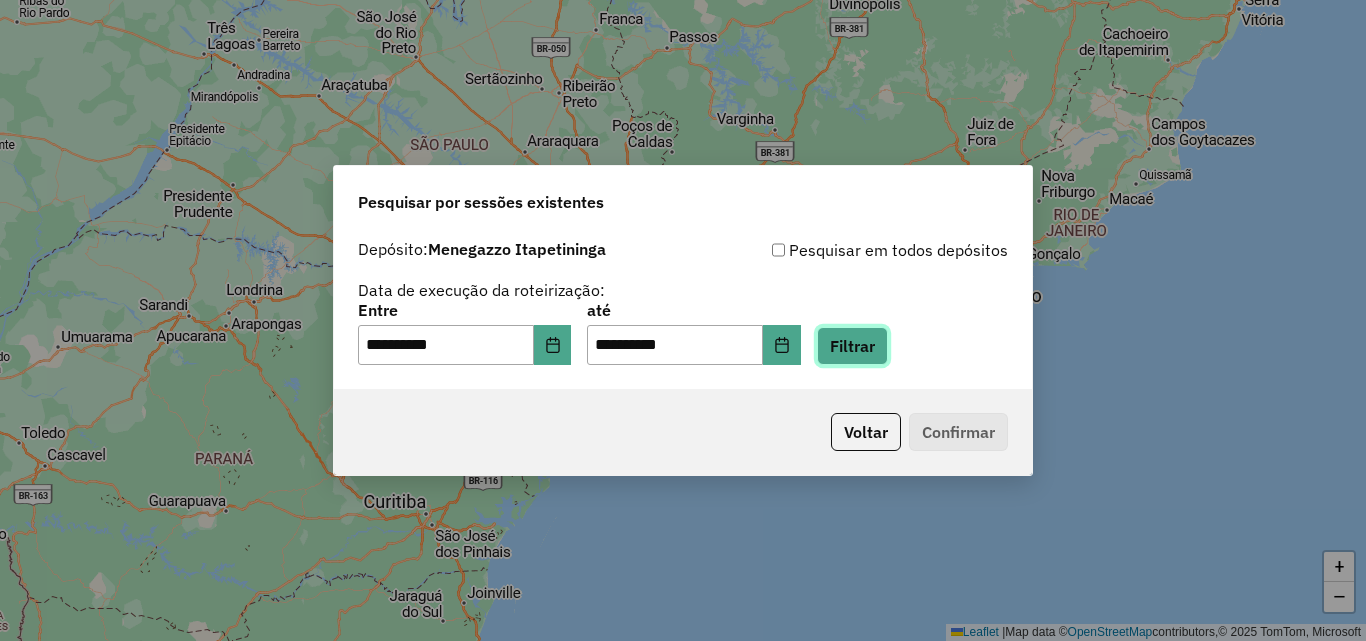 click on "Filtrar" 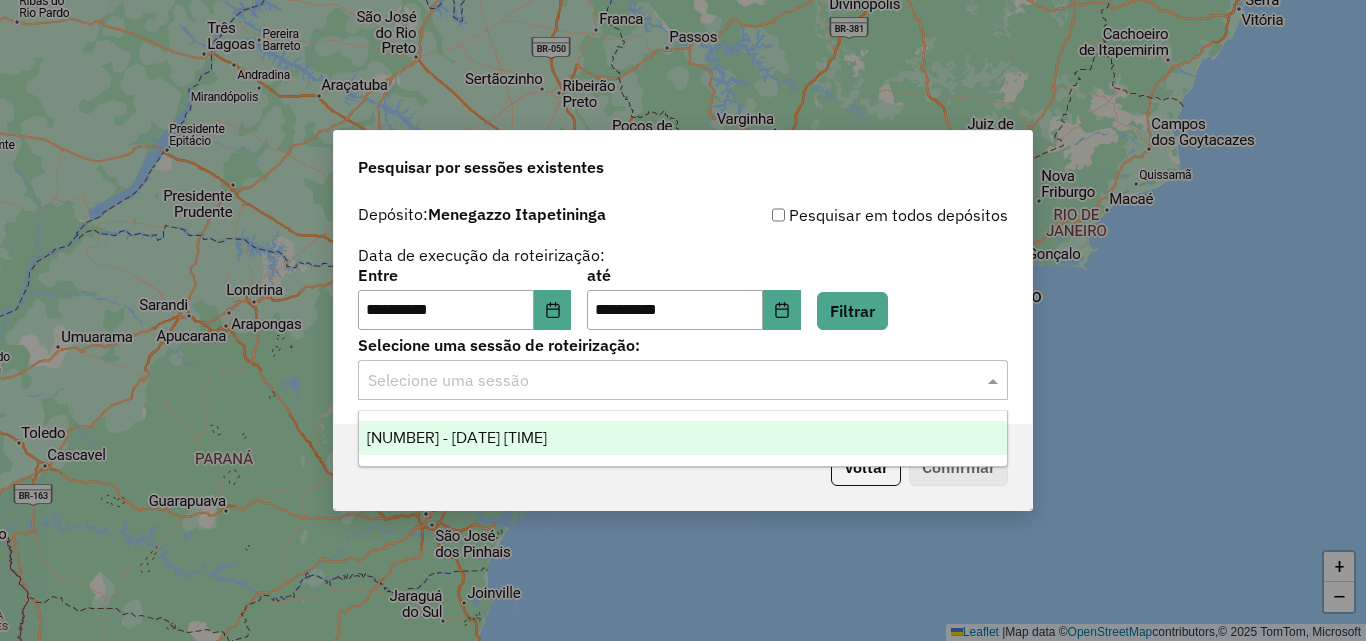 click 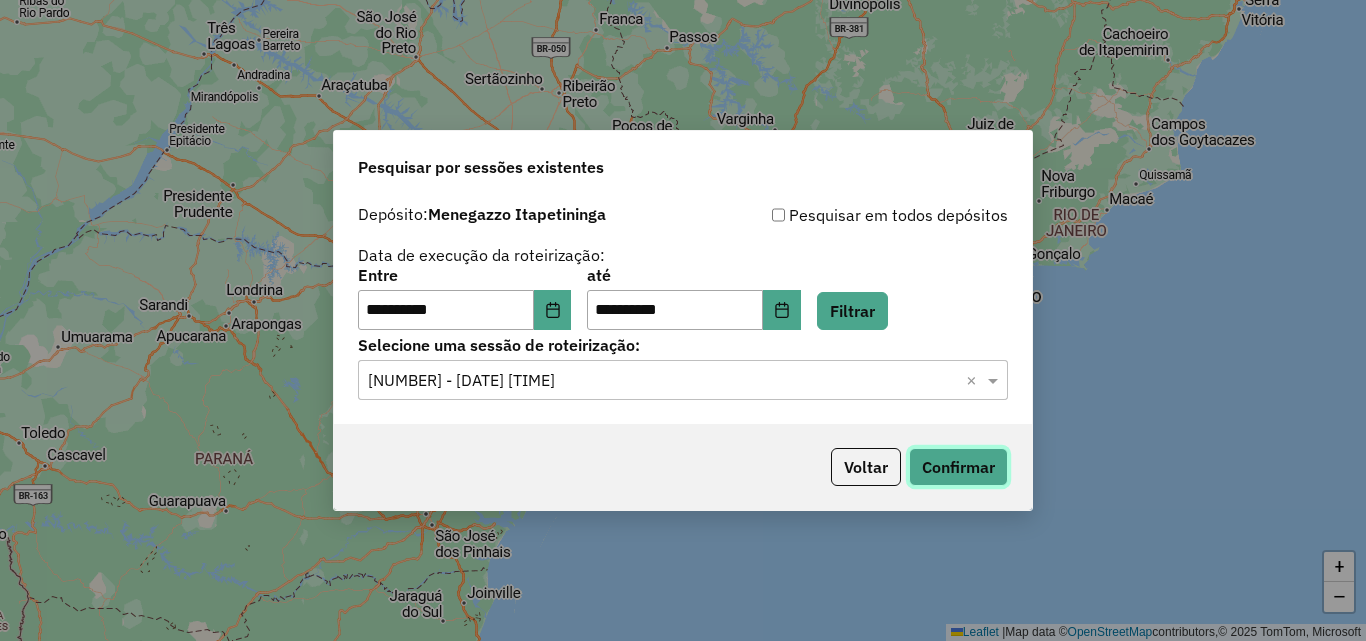 click on "Confirmar" 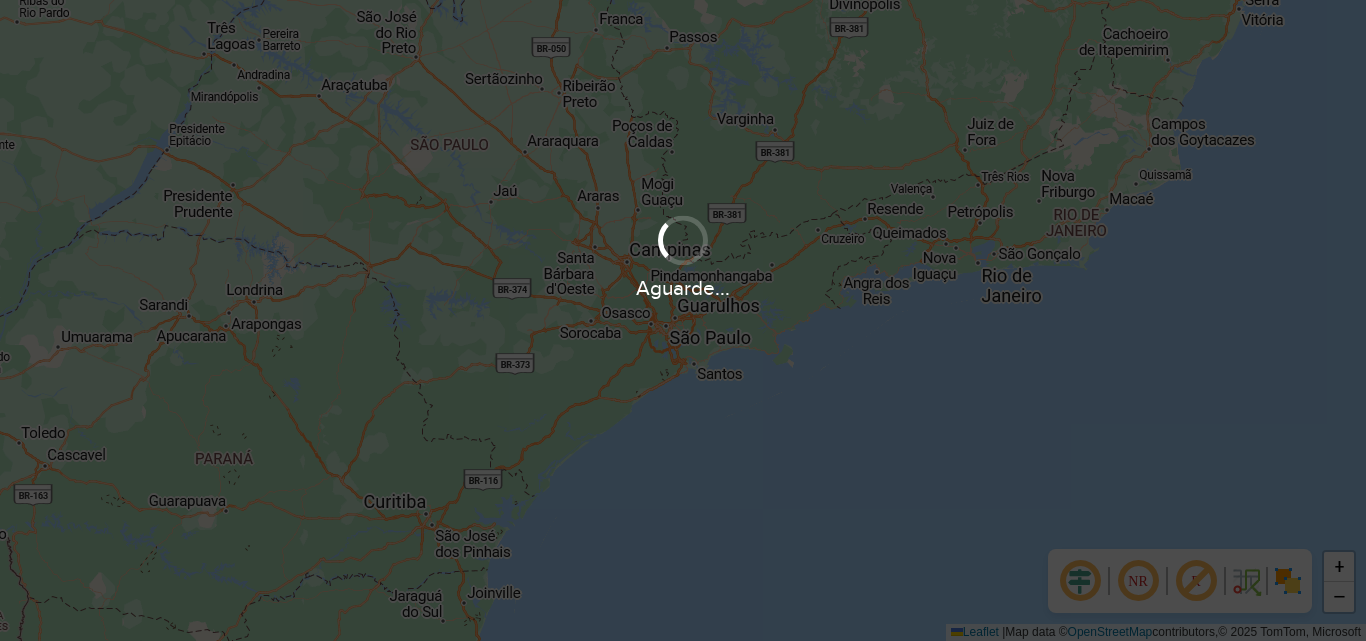 scroll, scrollTop: 0, scrollLeft: 0, axis: both 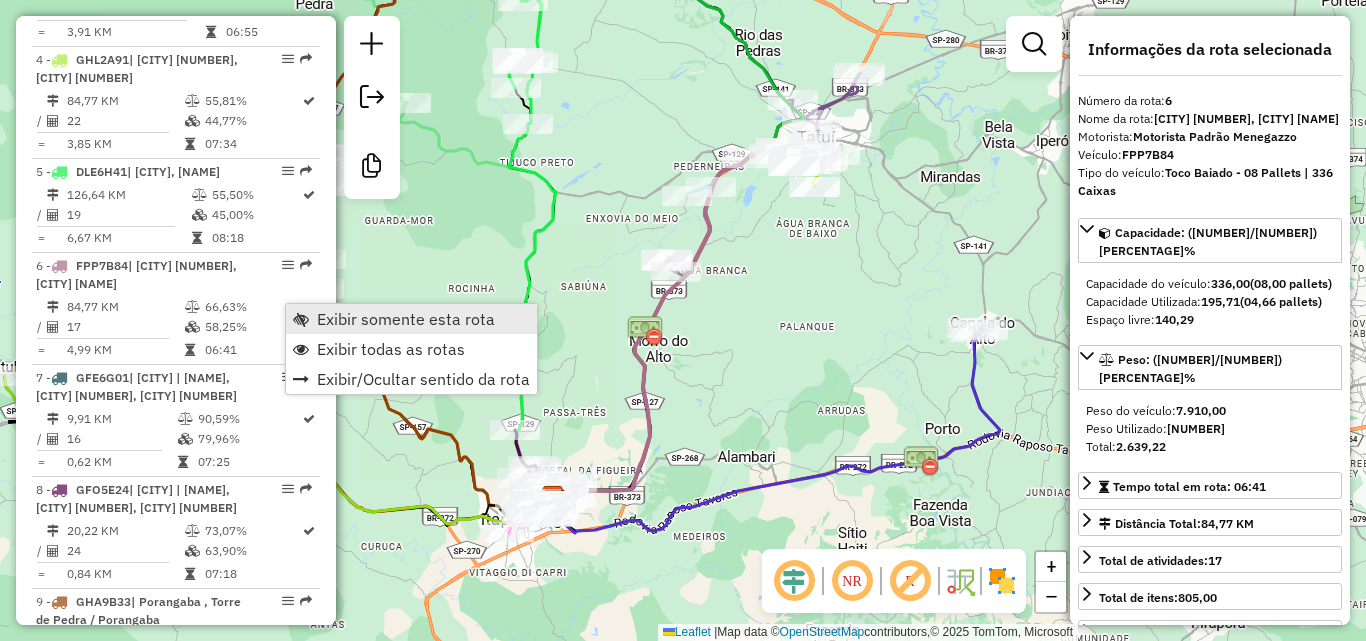 click on "Exibir somente esta rota" at bounding box center [406, 319] 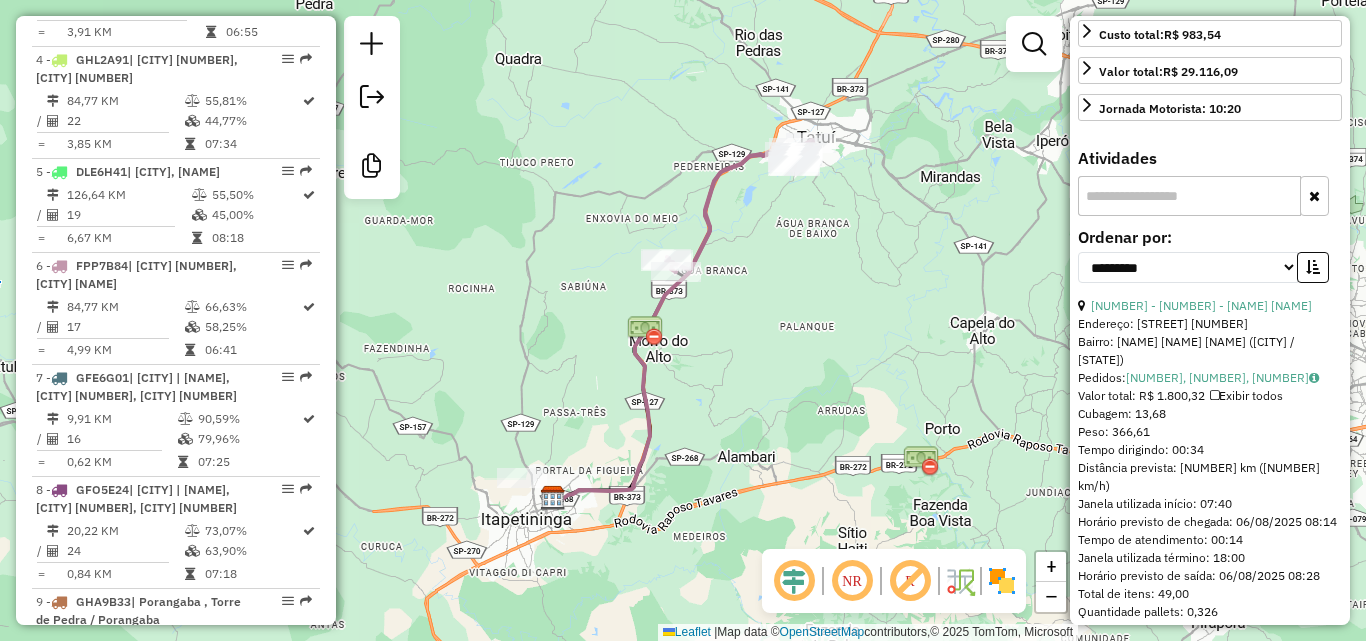 scroll, scrollTop: 800, scrollLeft: 0, axis: vertical 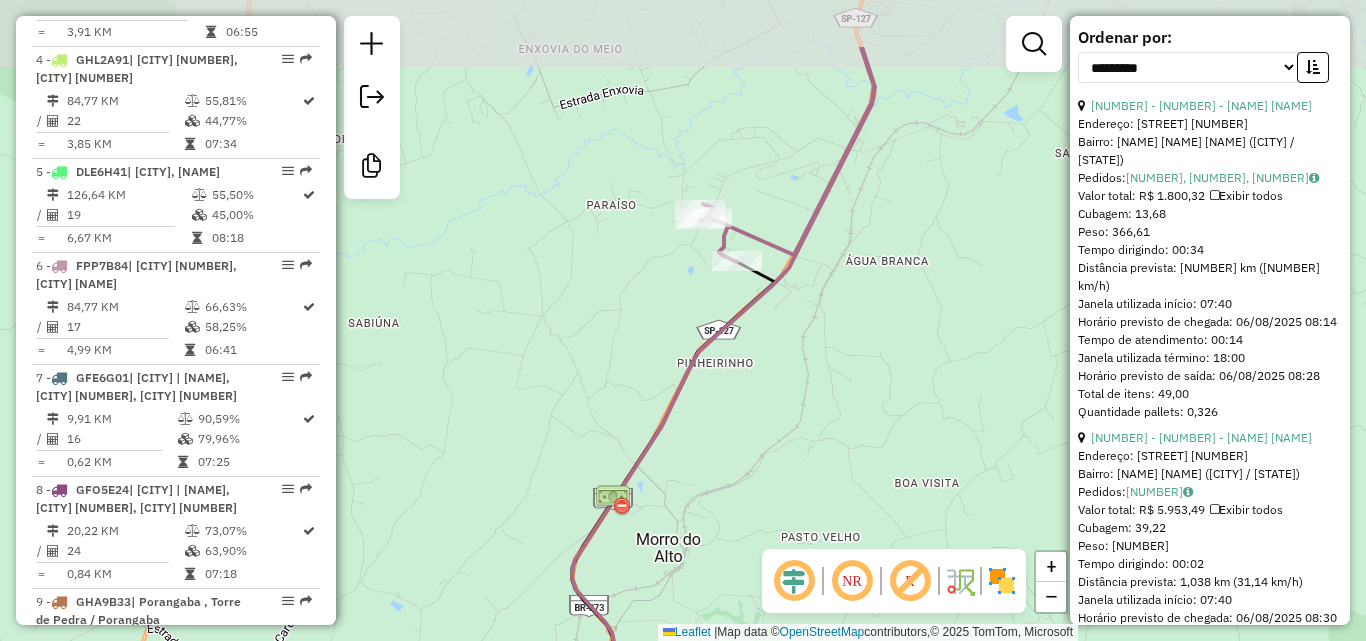 drag, startPoint x: 772, startPoint y: 256, endPoint x: 812, endPoint y: 370, distance: 120.8139 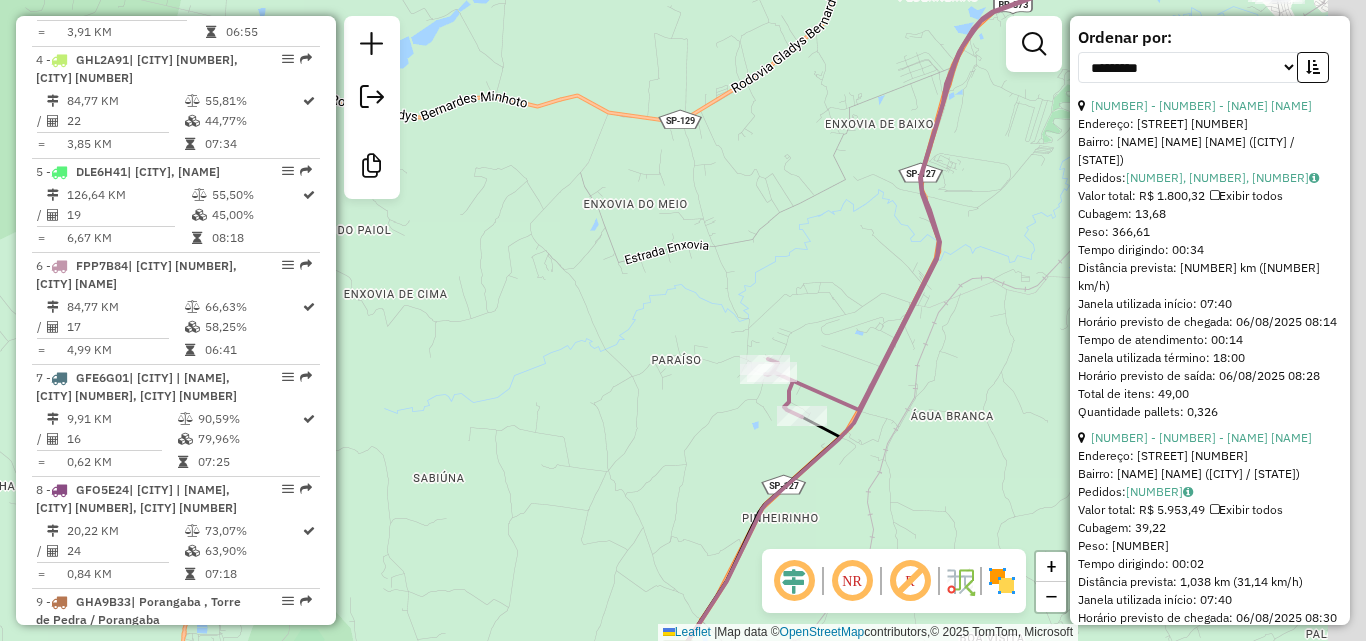 drag, startPoint x: 956, startPoint y: 317, endPoint x: 849, endPoint y: 364, distance: 116.86745 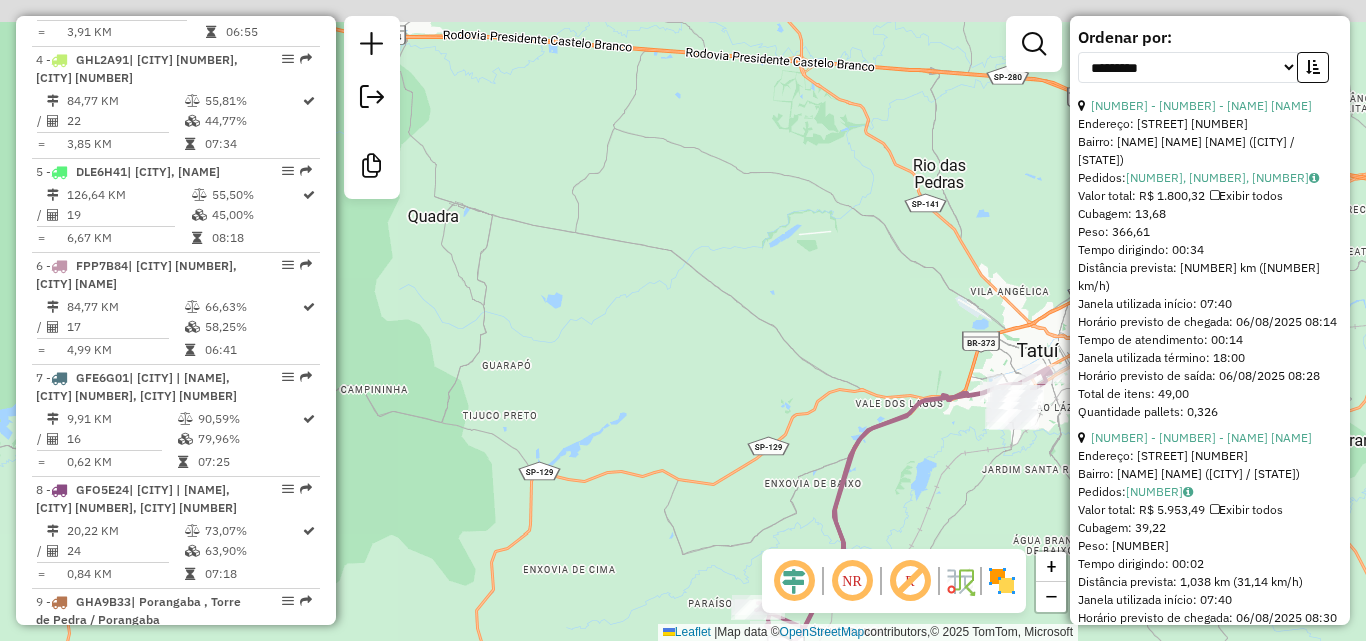drag, startPoint x: 932, startPoint y: 375, endPoint x: 872, endPoint y: 541, distance: 176.51062 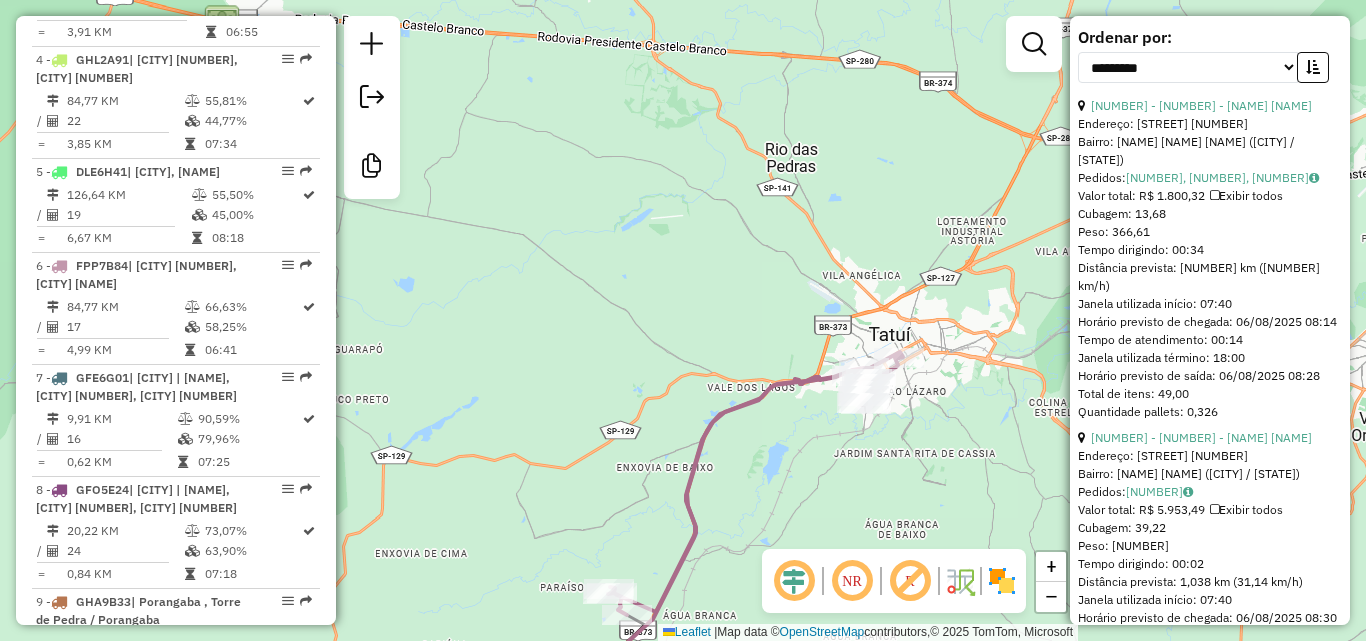 drag, startPoint x: 820, startPoint y: 374, endPoint x: 776, endPoint y: 373, distance: 44.011364 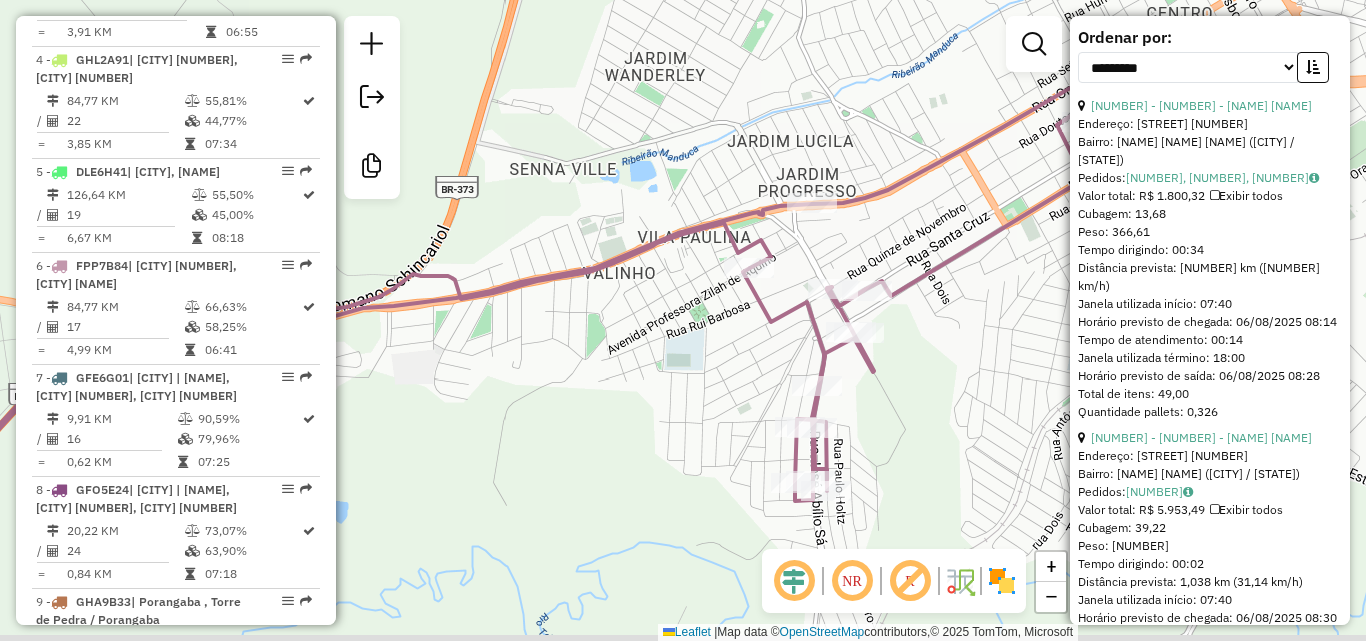 drag, startPoint x: 877, startPoint y: 284, endPoint x: 829, endPoint y: 194, distance: 102 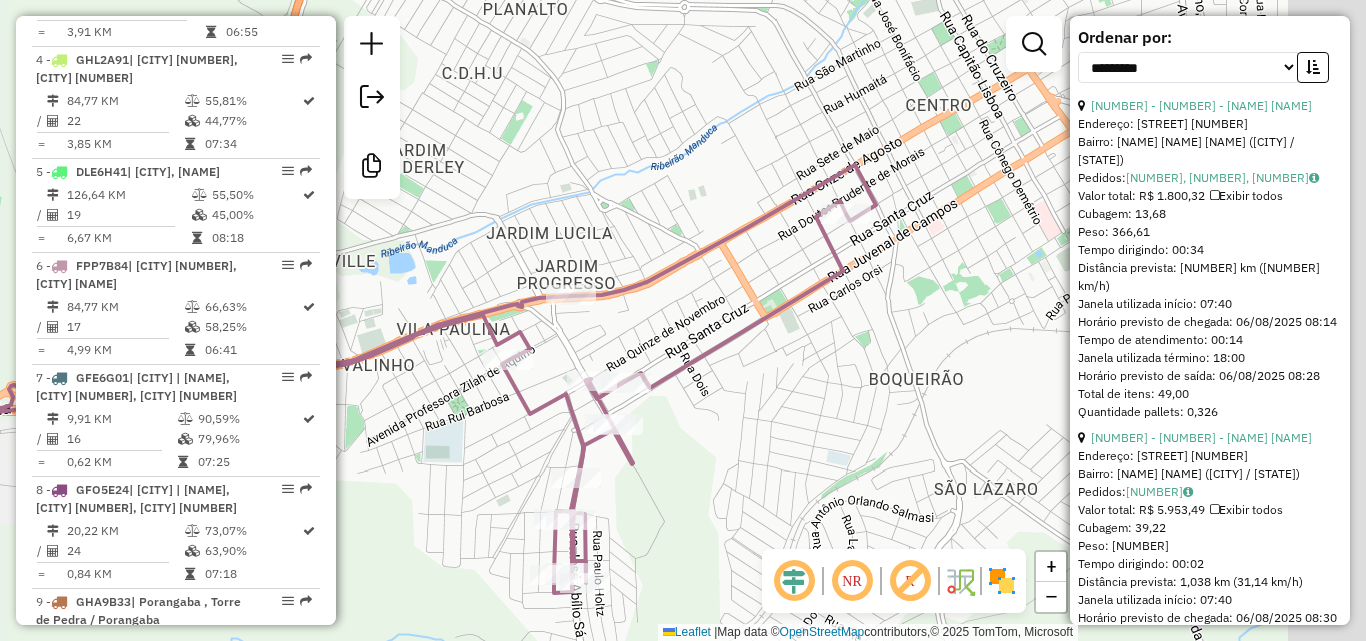 drag, startPoint x: 912, startPoint y: 365, endPoint x: 685, endPoint y: 489, distance: 258.66 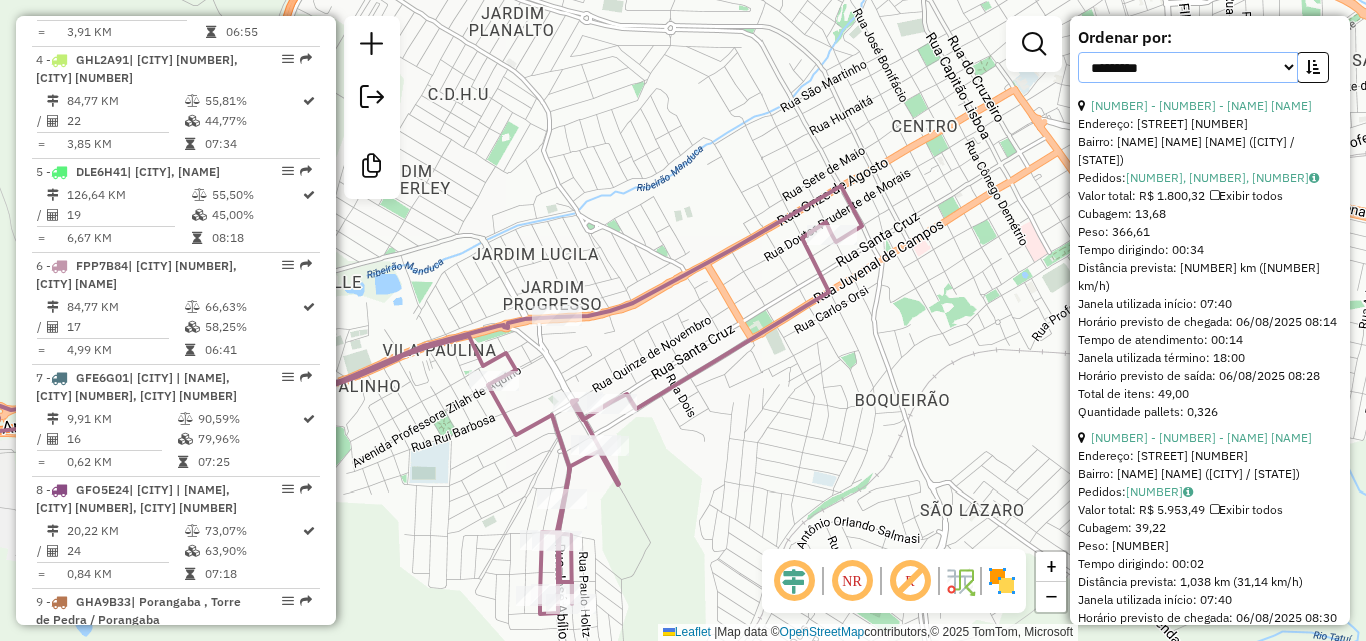 click on "**********" at bounding box center (1188, 67) 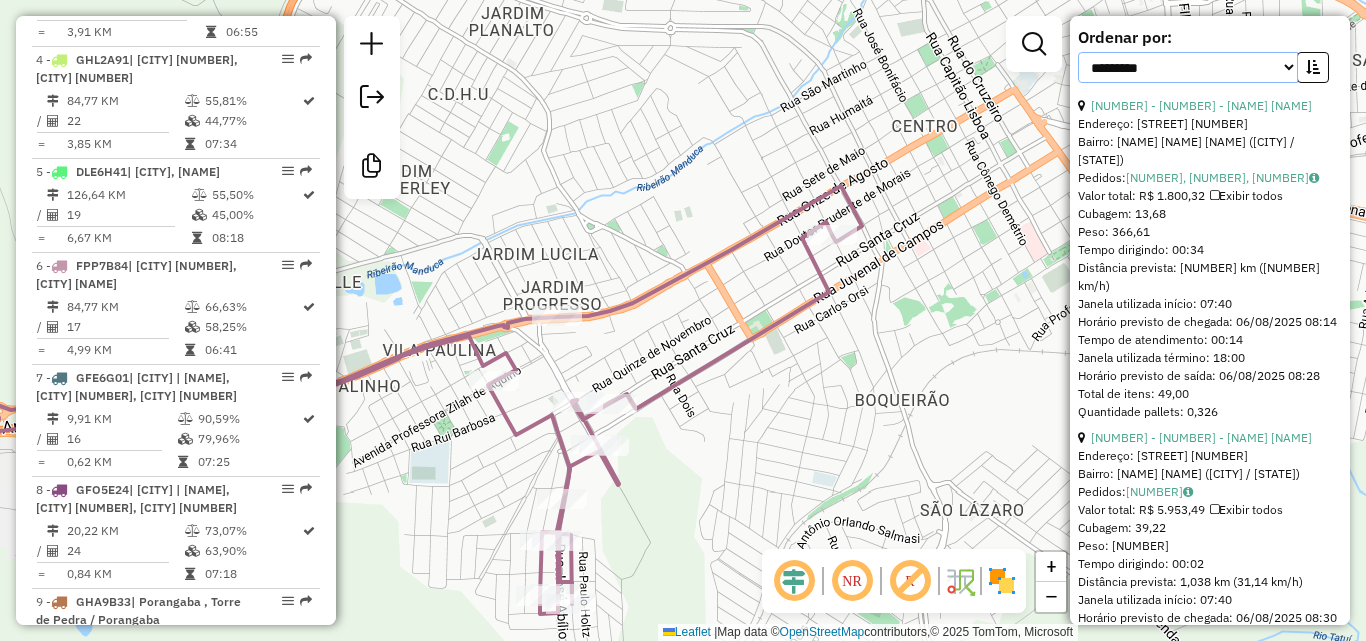 select on "*********" 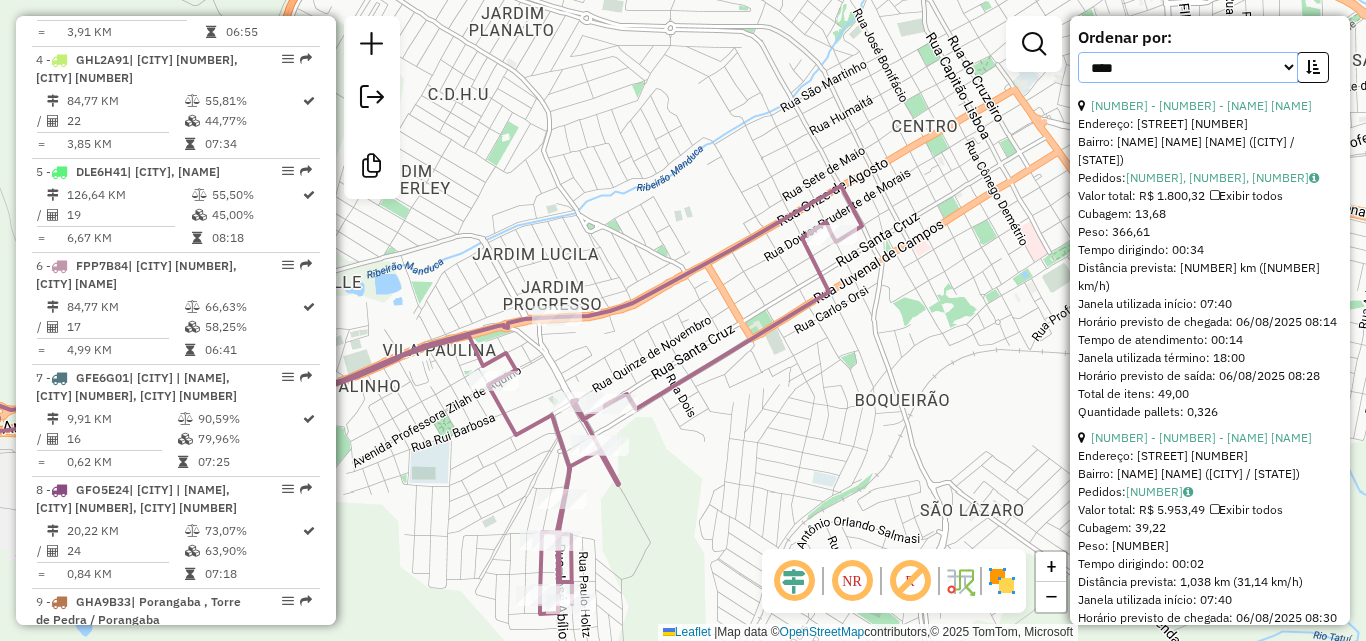 click on "**********" at bounding box center (1188, 67) 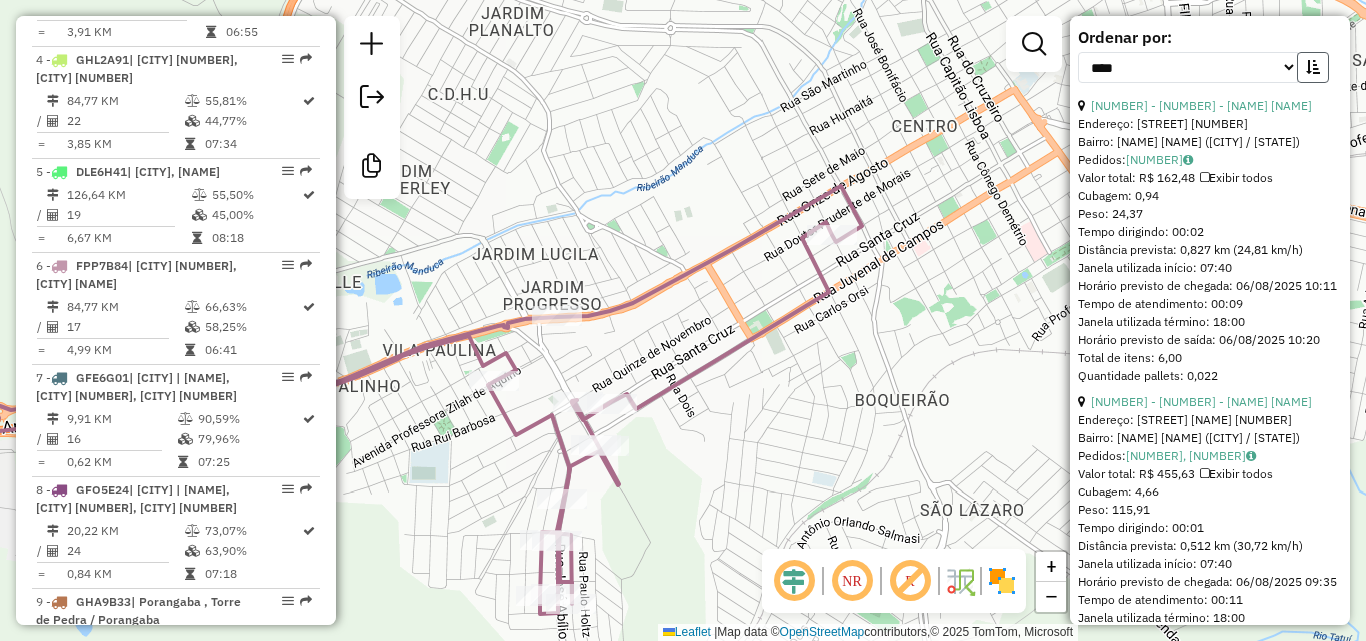 click at bounding box center [1313, 67] 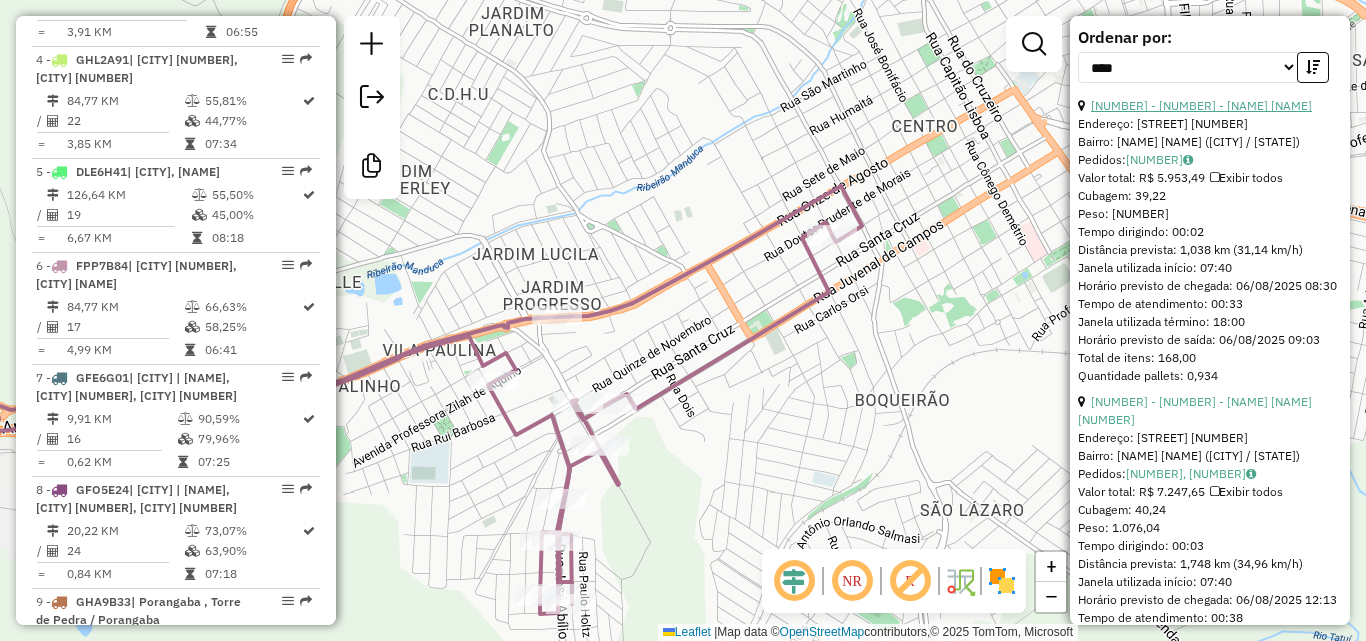 click on "[NUMBER] - [NUMBER] - [NAME] [NAME]" at bounding box center [1201, 105] 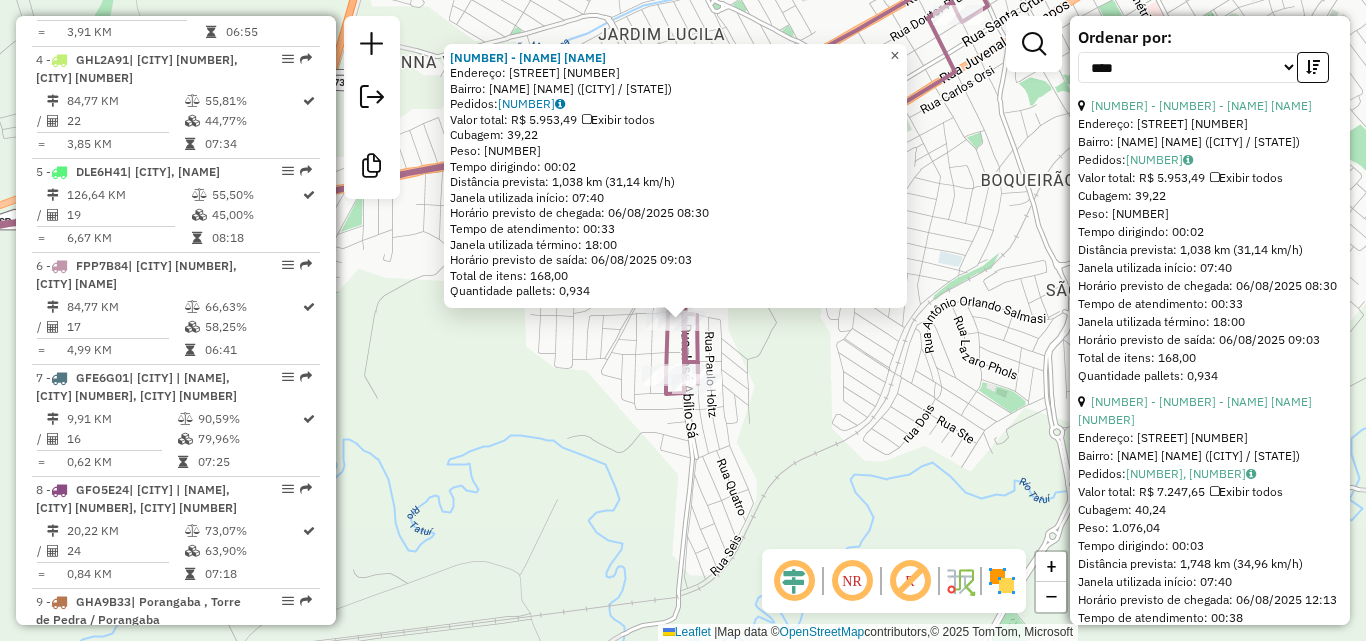 click on "×" 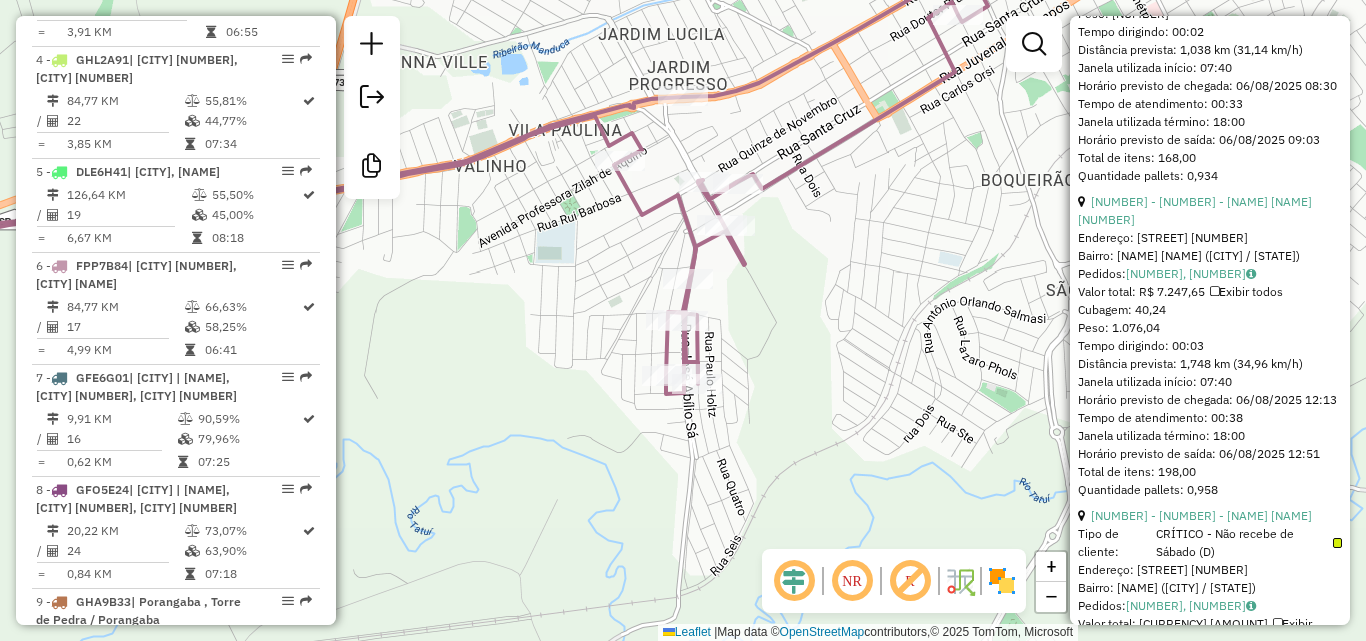 scroll, scrollTop: 1200, scrollLeft: 0, axis: vertical 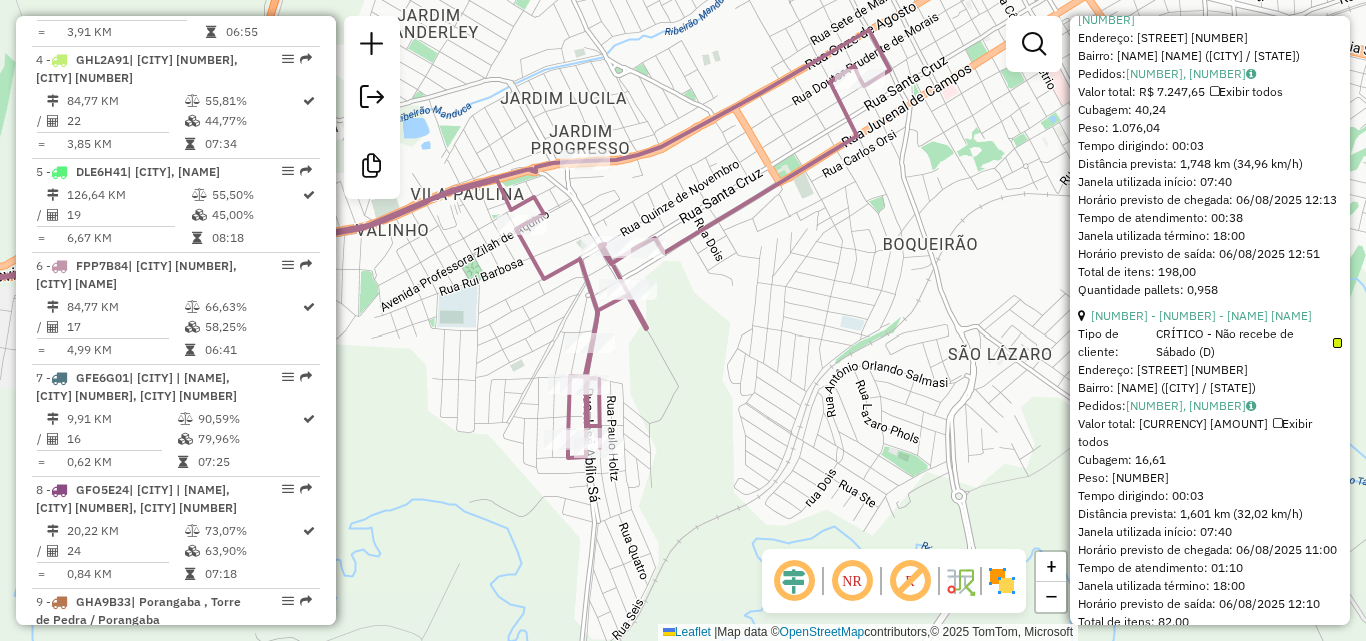 drag, startPoint x: 815, startPoint y: 289, endPoint x: 791, endPoint y: 354, distance: 69.289246 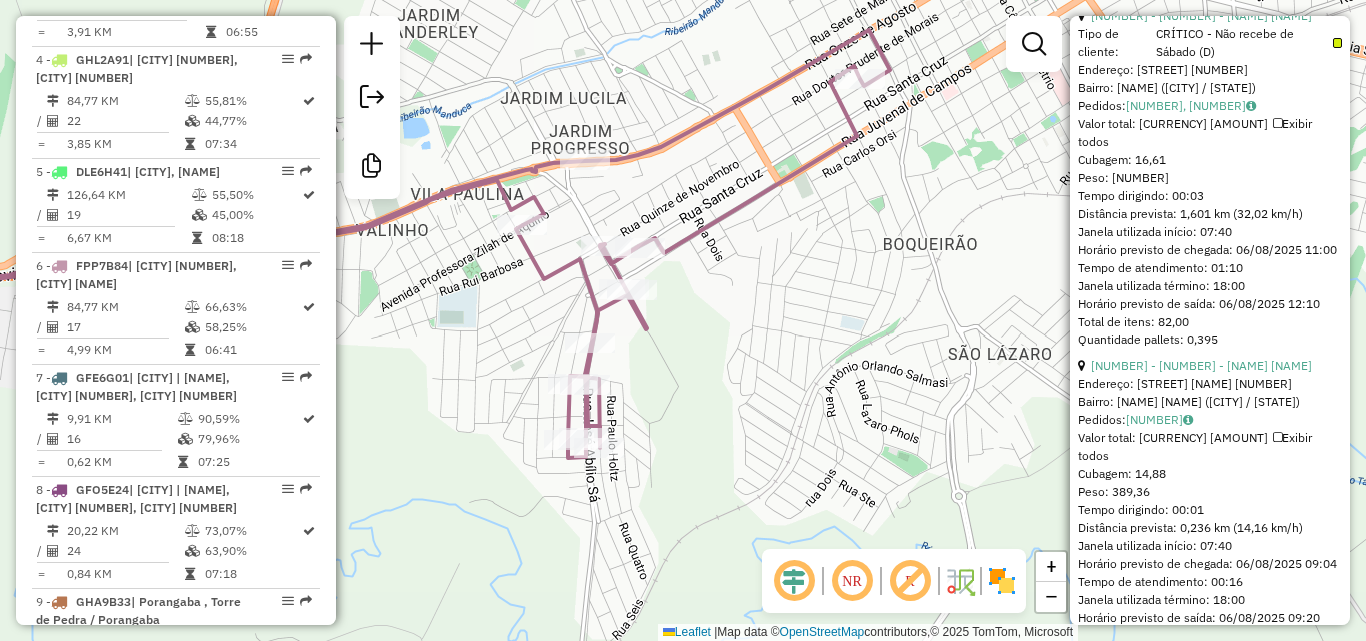 scroll, scrollTop: 1600, scrollLeft: 0, axis: vertical 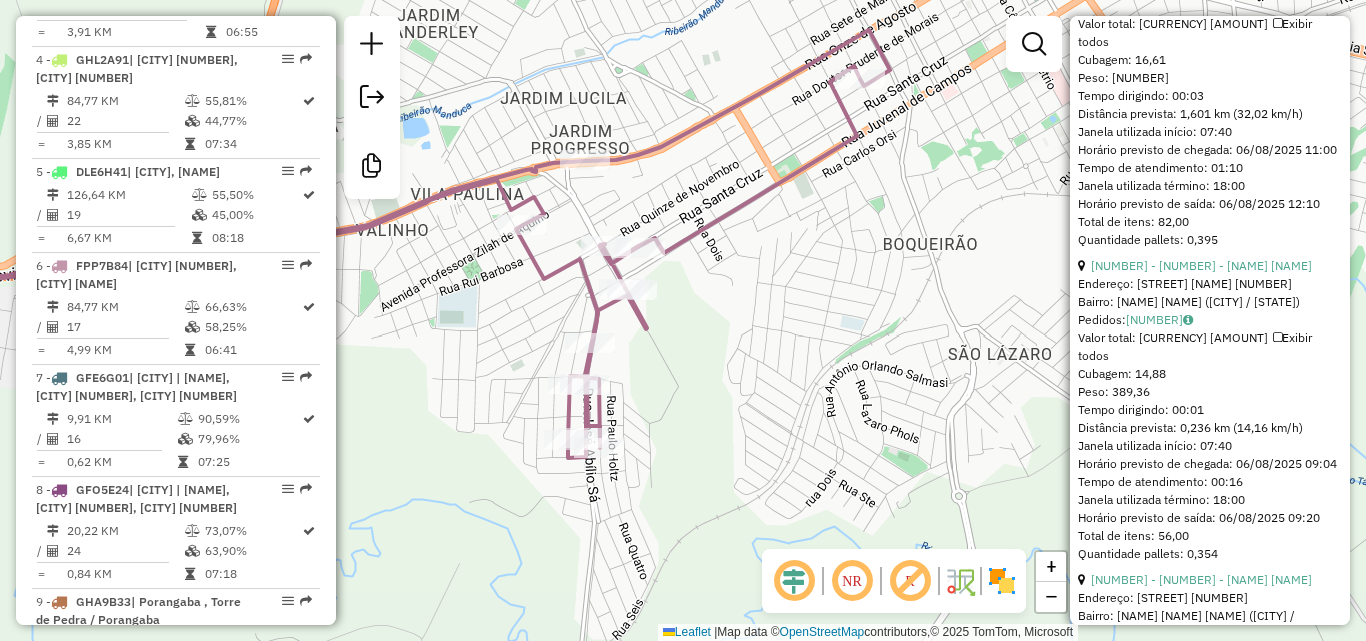 click on "Janela de atendimento Grade de atendimento Capacidade Transportadoras Veículos Cliente Pedidos  Rotas Selecione os dias de semana para filtrar as janelas de atendimento  Seg   Ter   Qua   Qui   Sex   Sáb   Dom  Informe o período da janela de atendimento: De: Até:  Filtrar exatamente a janela do cliente  Considerar janela de atendimento padrão  Selecione os dias de semana para filtrar as grades de atendimento  Seg   Ter   Qua   Qui   Sex   Sáb   Dom   Considerar clientes sem dia de atendimento cadastrado  Clientes fora do dia de atendimento selecionado Filtrar as atividades entre os valores definidos abaixo:  Peso mínimo:   Peso máximo:   Cubagem mínima:   Cubagem máxima:   De:   Até:  Filtrar as atividades entre o tempo de atendimento definido abaixo:  De:   Até:   Considerar capacidade total dos clientes não roteirizados Transportadora: Selecione um ou mais itens Tipo de veículo: Selecione um ou mais itens Veículo: Selecione um ou mais itens Motorista: Selecione um ou mais itens Nome: Rótulo:" 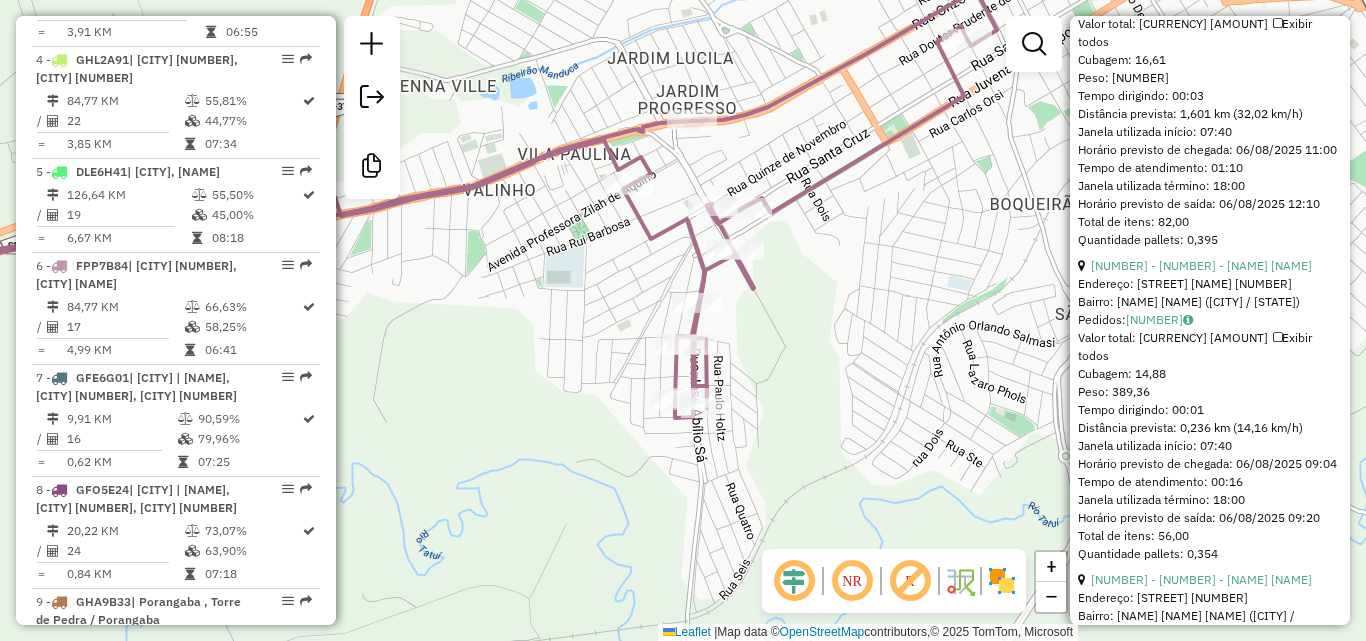 drag, startPoint x: 819, startPoint y: 324, endPoint x: 880, endPoint y: 283, distance: 73.4983 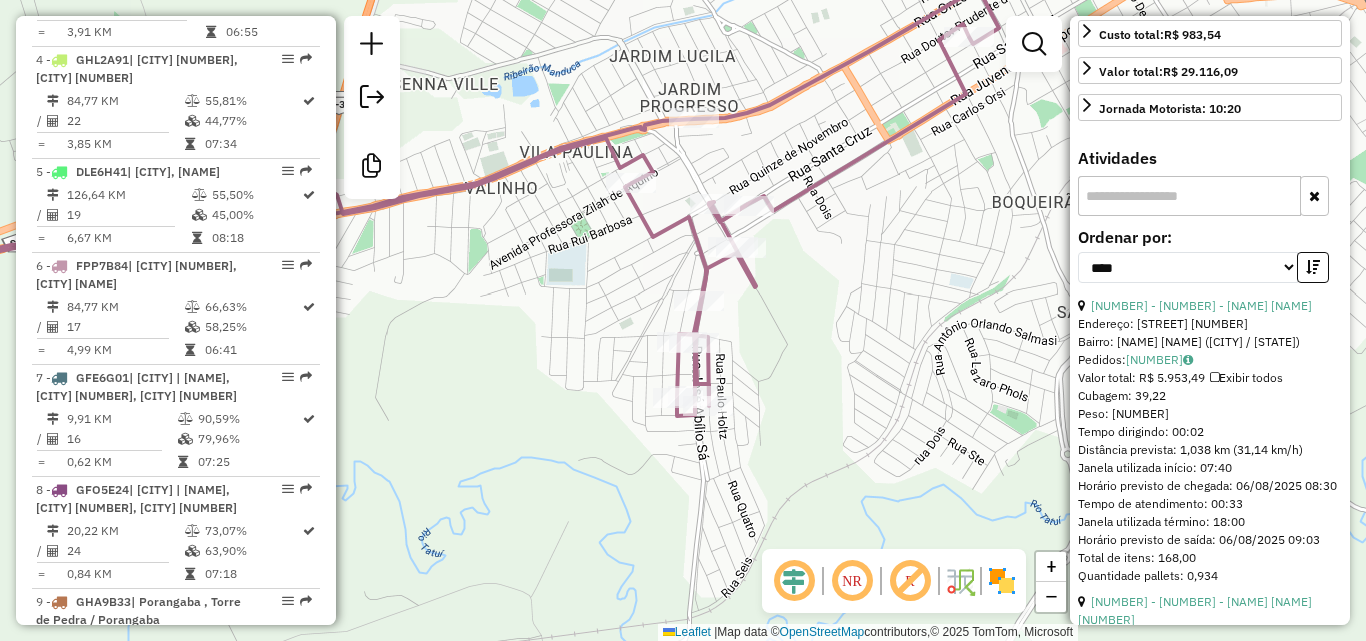 scroll, scrollTop: 0, scrollLeft: 0, axis: both 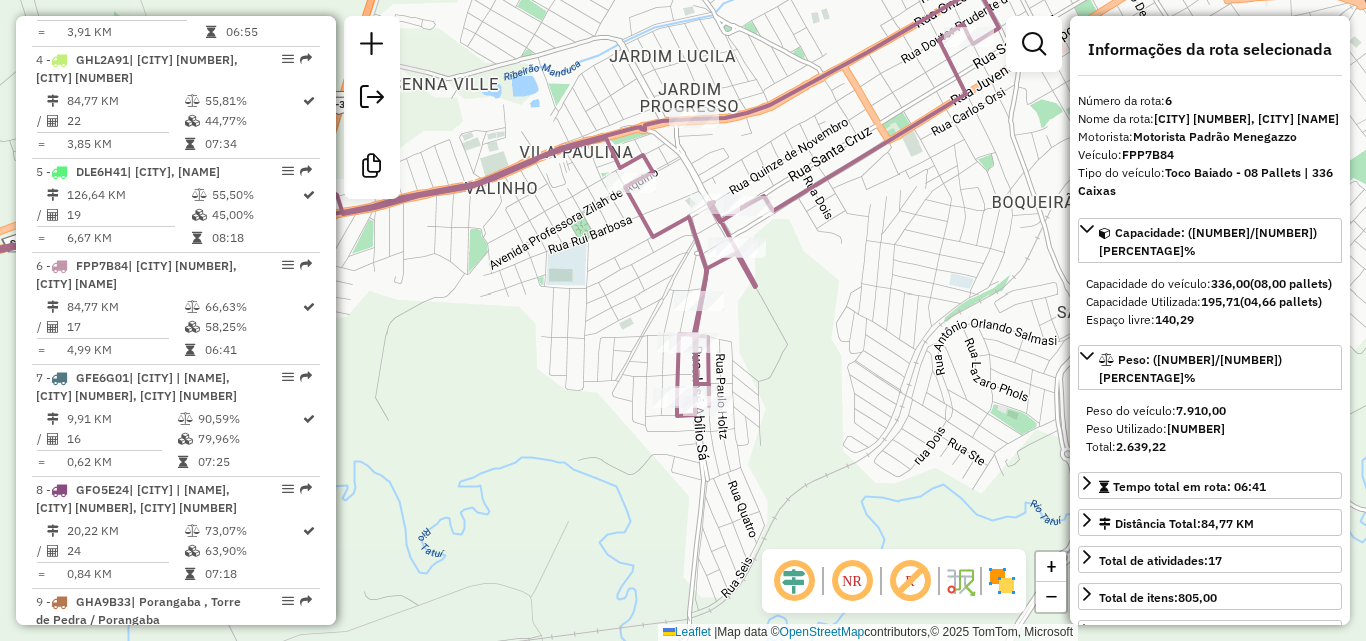 click on "Tipo do veículo: [NAME] [NAME] - [NUMBER] Pallets | [NUMBER] Caixas" at bounding box center [1210, 182] 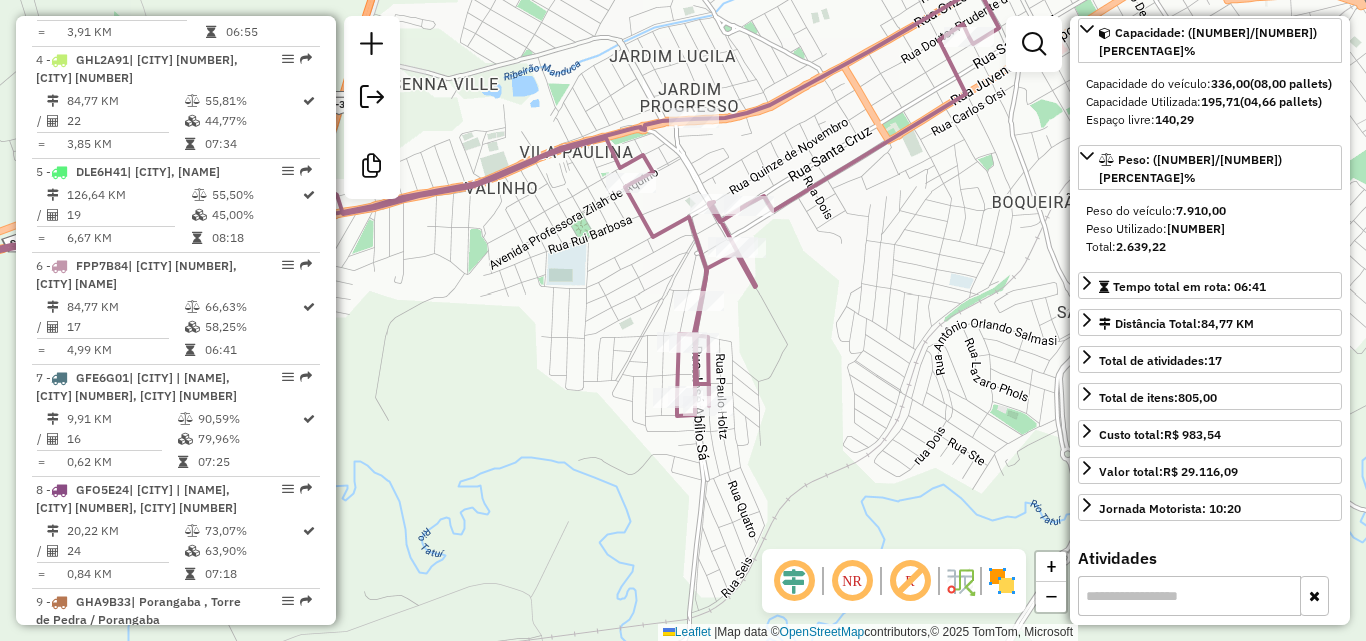 scroll, scrollTop: 0, scrollLeft: 0, axis: both 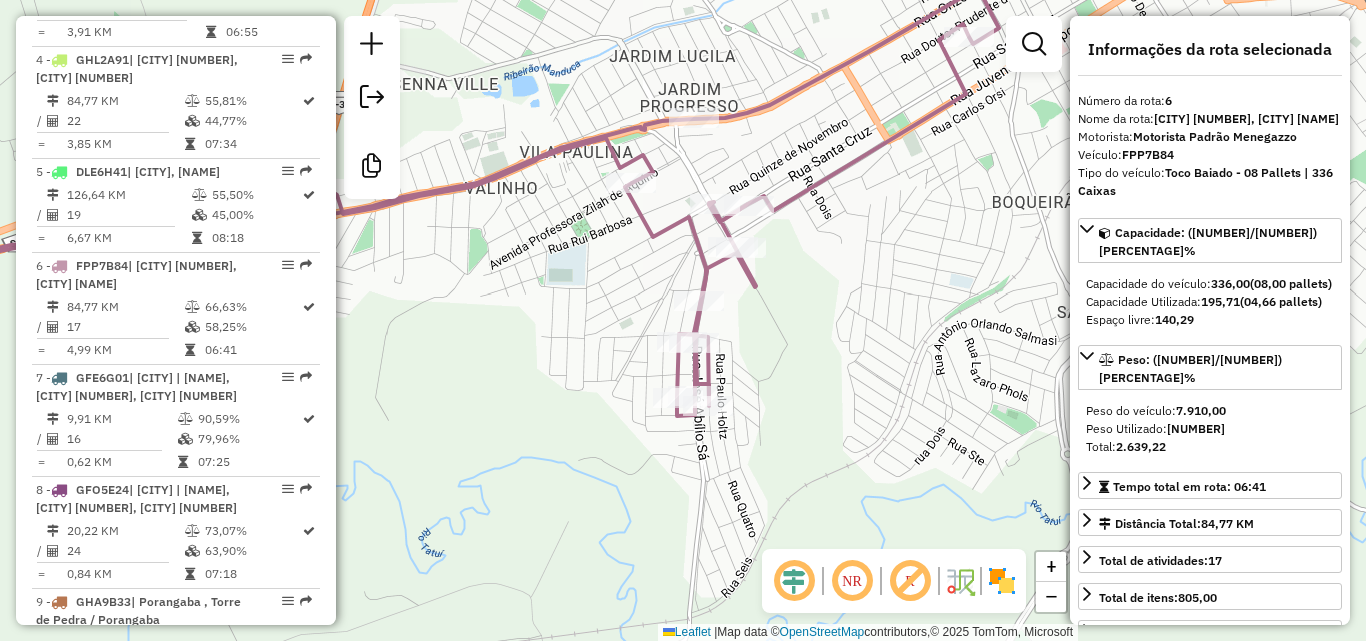 click on "Janela de atendimento Grade de atendimento Capacidade Transportadoras Veículos Cliente Pedidos  Rotas Selecione os dias de semana para filtrar as janelas de atendimento  Seg   Ter   Qua   Qui   Sex   Sáb   Dom  Informe o período da janela de atendimento: De: Até:  Filtrar exatamente a janela do cliente  Considerar janela de atendimento padrão  Selecione os dias de semana para filtrar as grades de atendimento  Seg   Ter   Qua   Qui   Sex   Sáb   Dom   Considerar clientes sem dia de atendimento cadastrado  Clientes fora do dia de atendimento selecionado Filtrar as atividades entre os valores definidos abaixo:  Peso mínimo:   Peso máximo:   Cubagem mínima:   Cubagem máxima:   De:   Até:  Filtrar as atividades entre o tempo de atendimento definido abaixo:  De:   Até:   Considerar capacidade total dos clientes não roteirizados Transportadora: Selecione um ou mais itens Tipo de veículo: Selecione um ou mais itens Veículo: Selecione um ou mais itens Motorista: Selecione um ou mais itens Nome: Rótulo:" 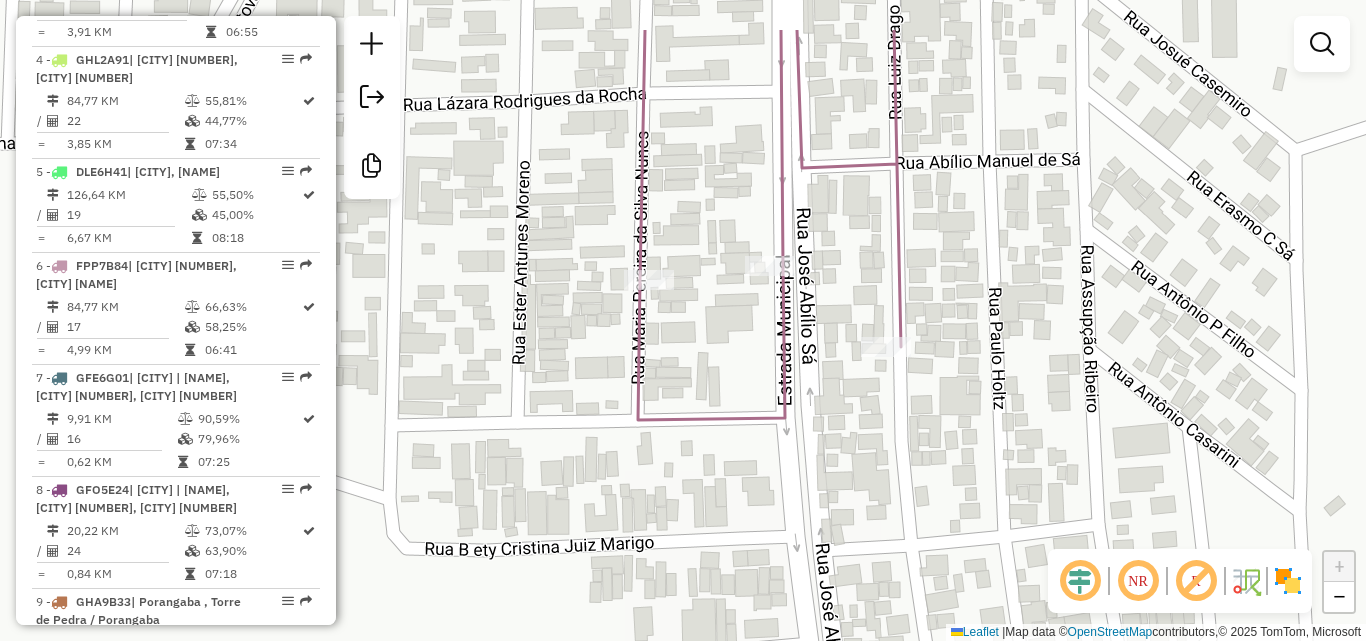 drag, startPoint x: 879, startPoint y: 374, endPoint x: 820, endPoint y: 429, distance: 80.65978 